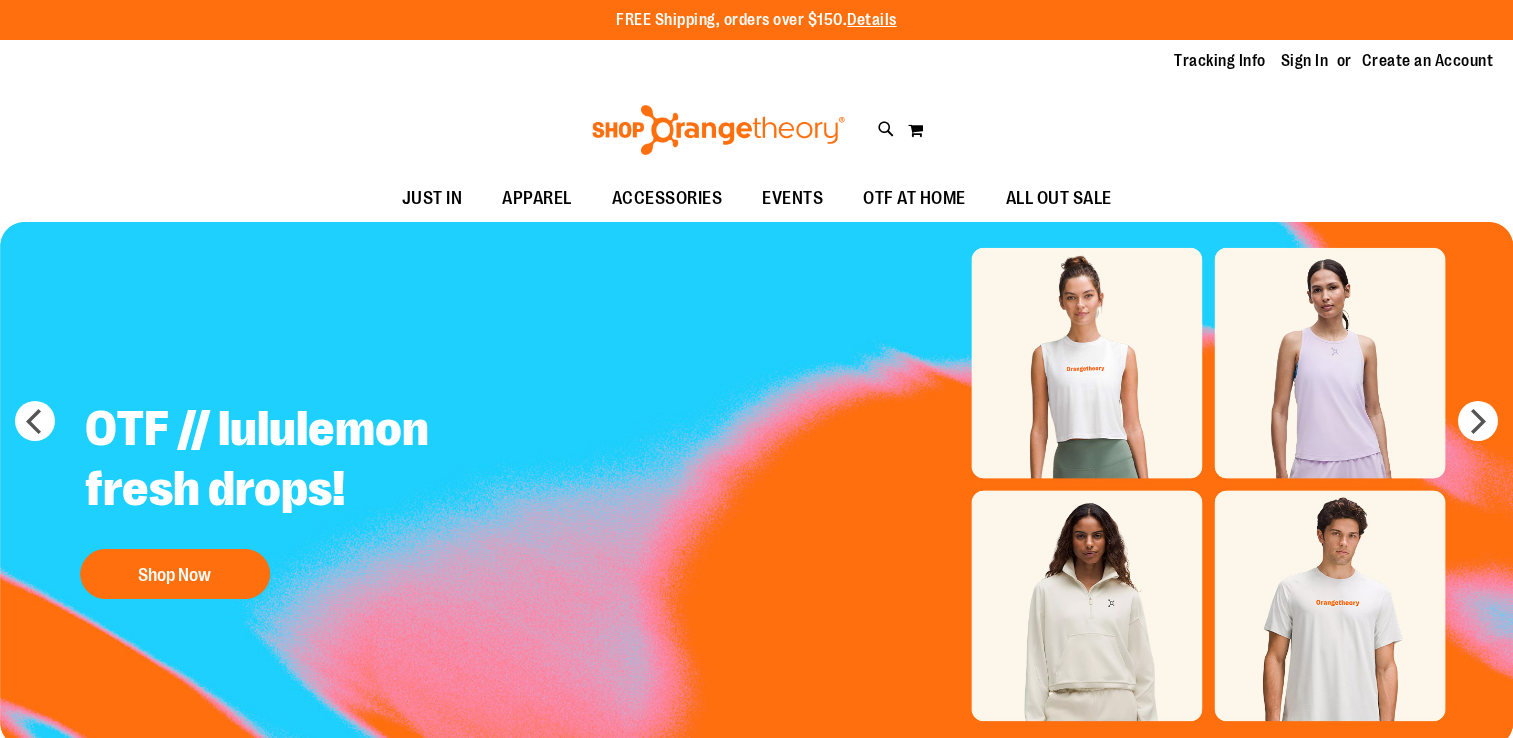 scroll, scrollTop: 0, scrollLeft: 0, axis: both 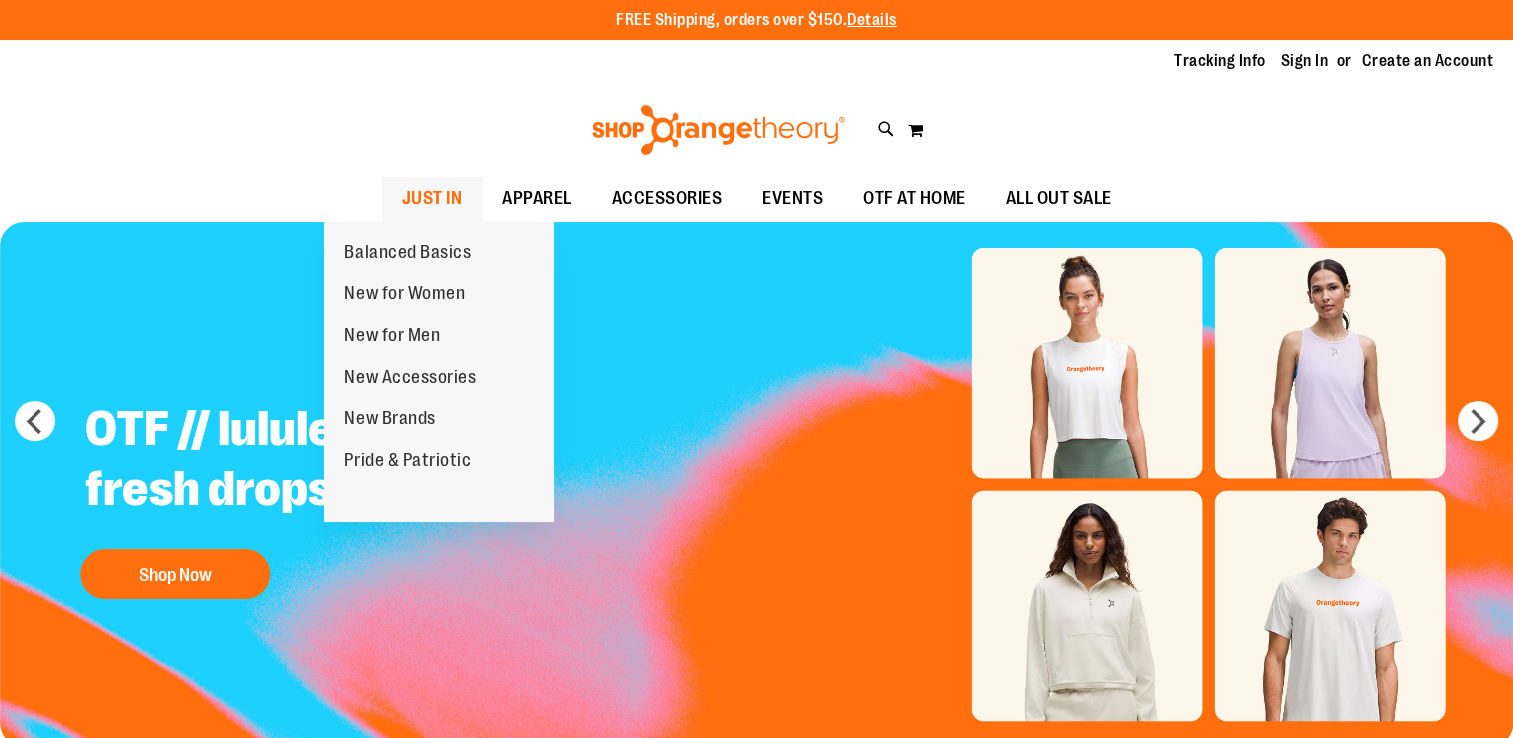 type on "**********" 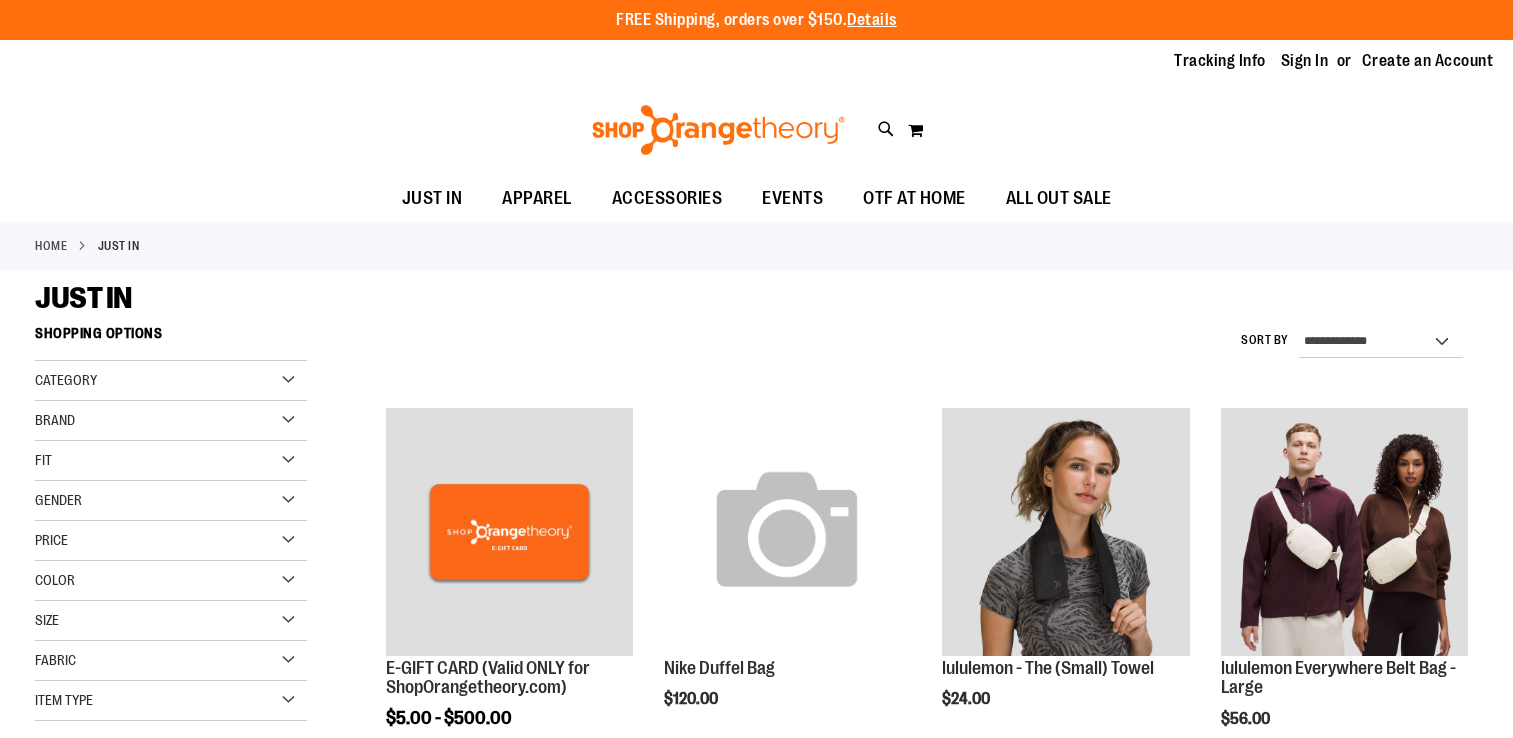 scroll, scrollTop: 0, scrollLeft: 0, axis: both 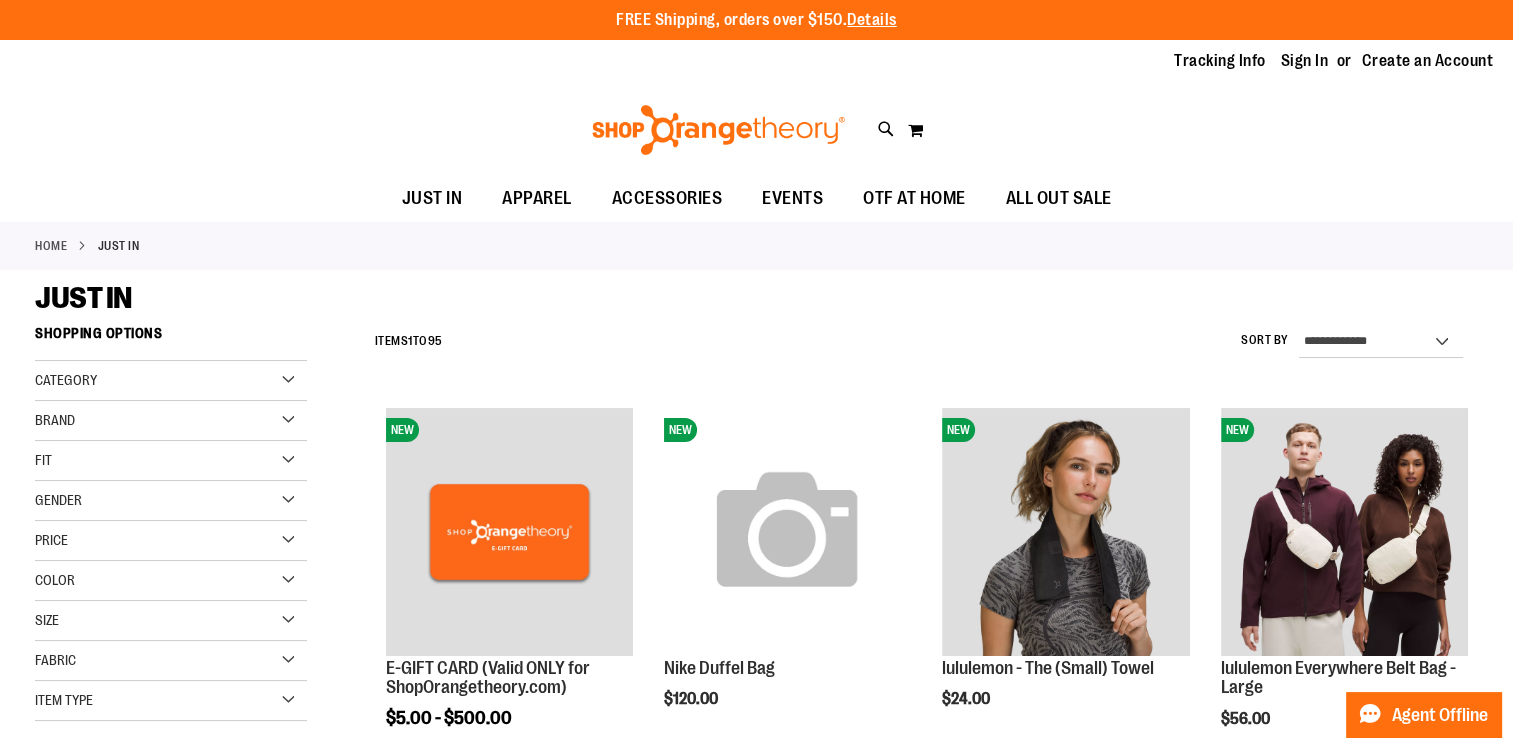 type on "**********" 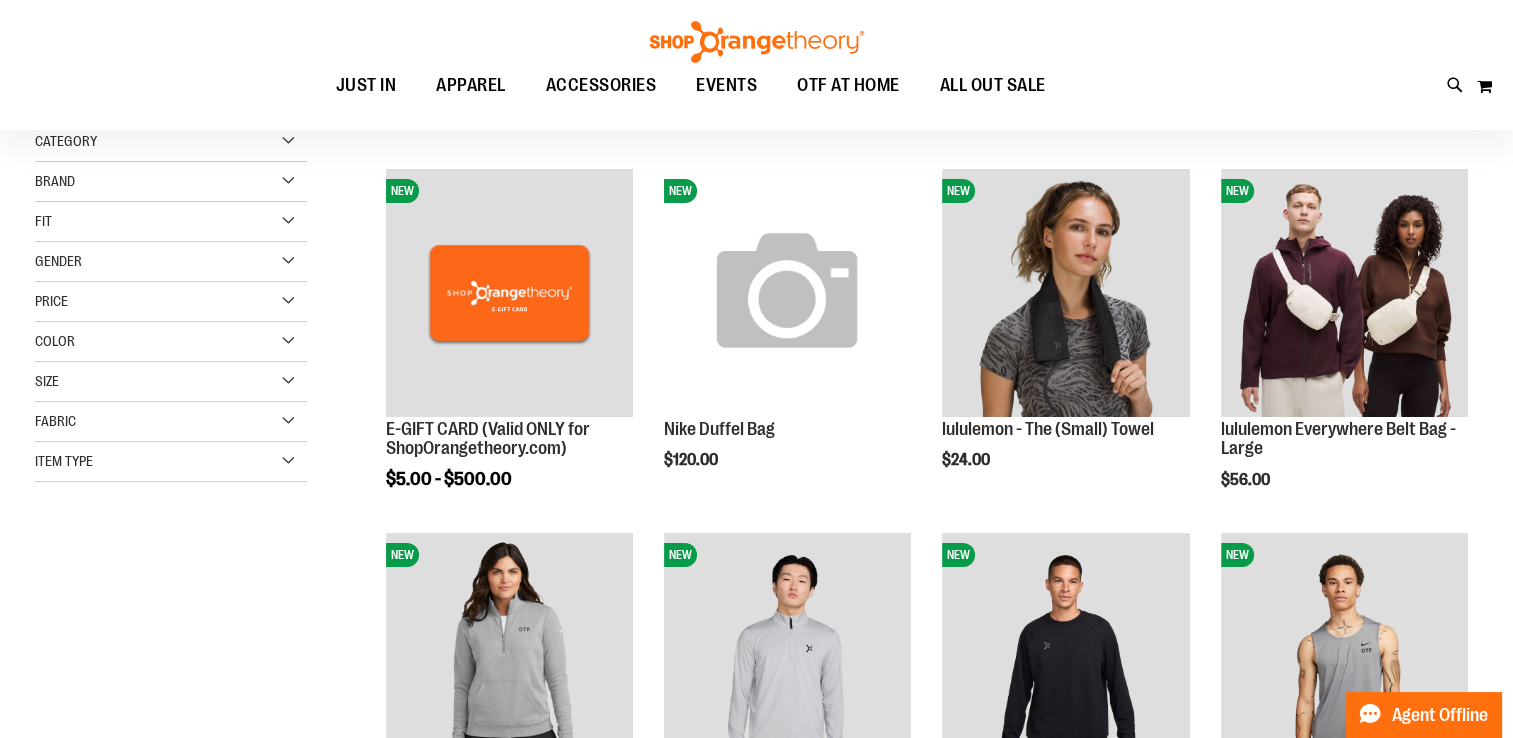scroll, scrollTop: 254, scrollLeft: 0, axis: vertical 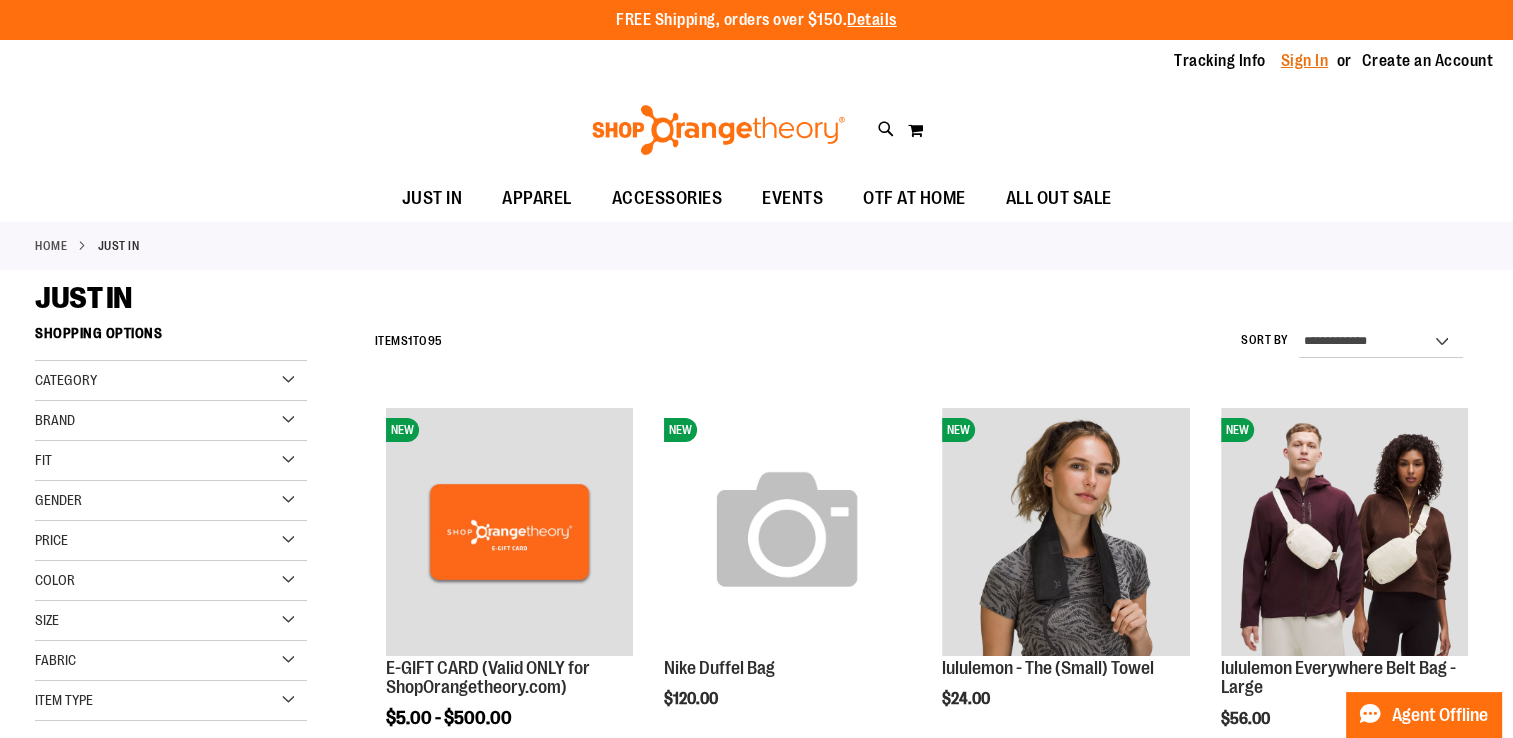 click on "Sign In" at bounding box center [1305, 61] 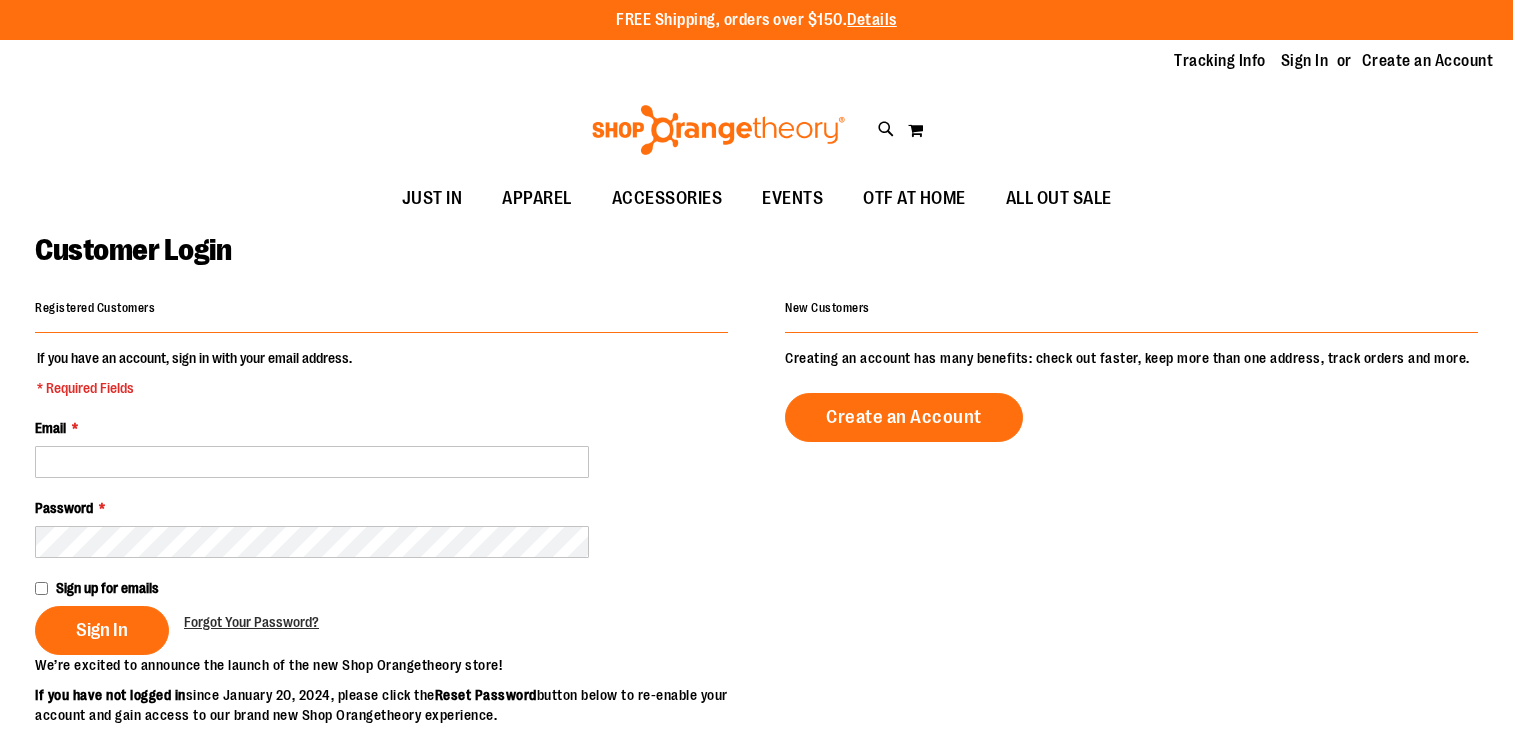 scroll, scrollTop: 0, scrollLeft: 0, axis: both 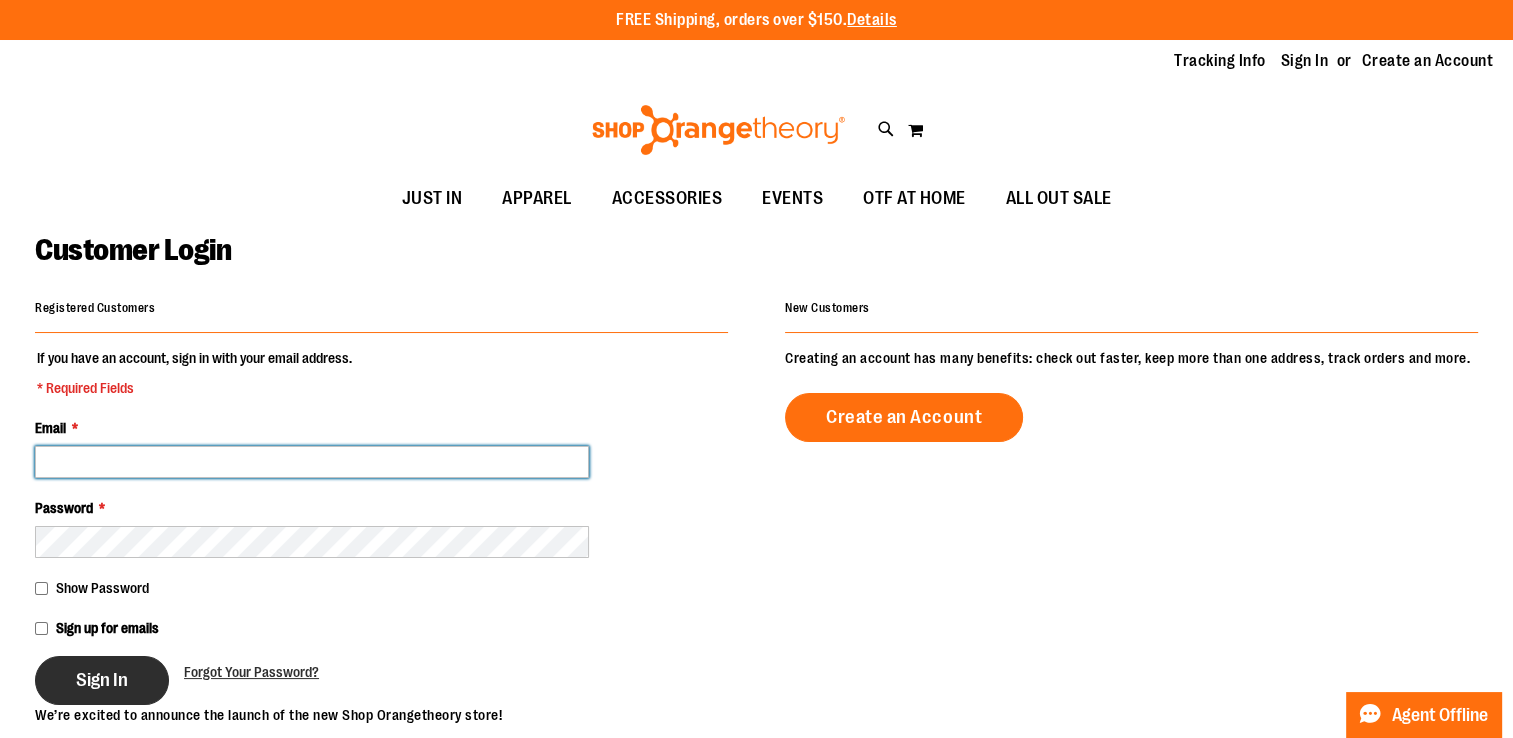 type on "**********" 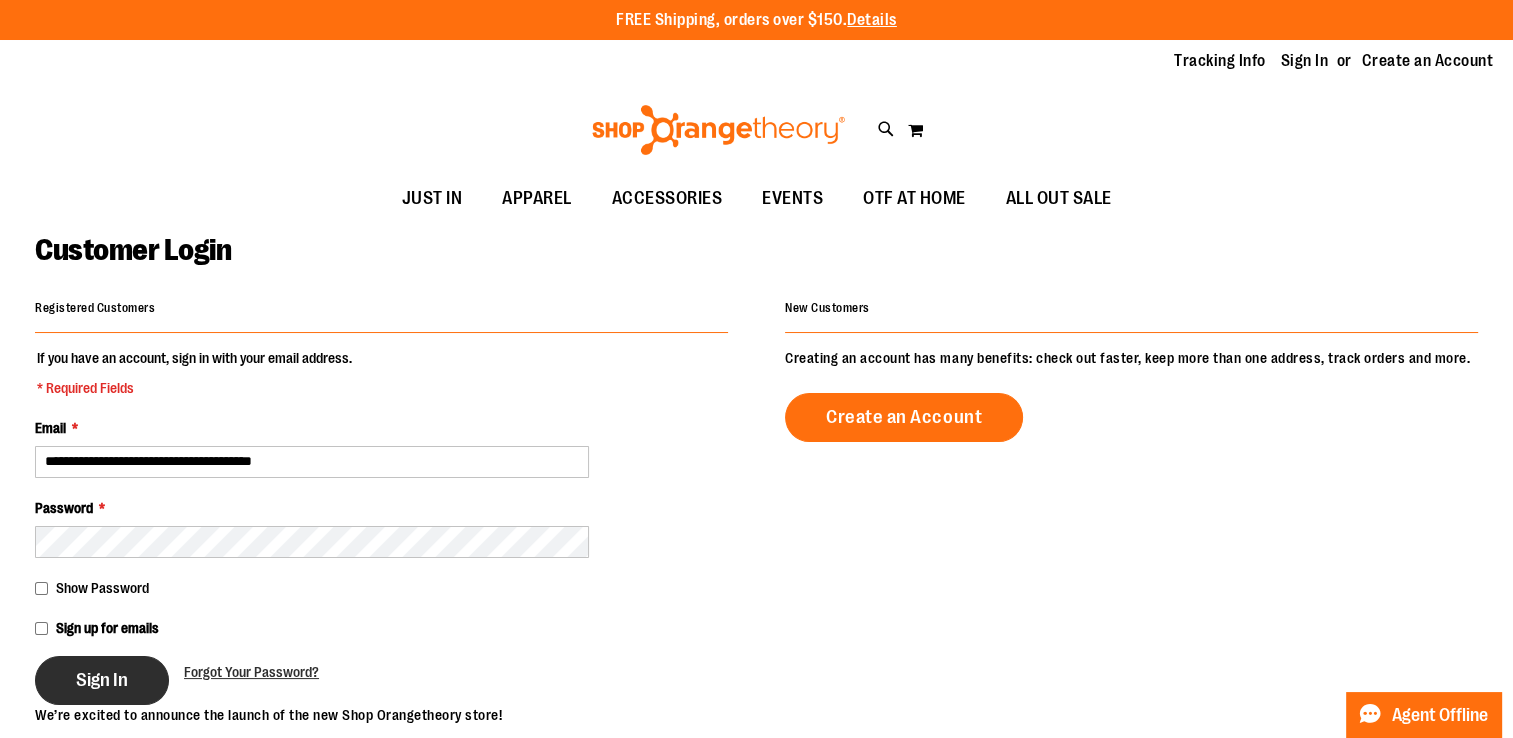 type on "**********" 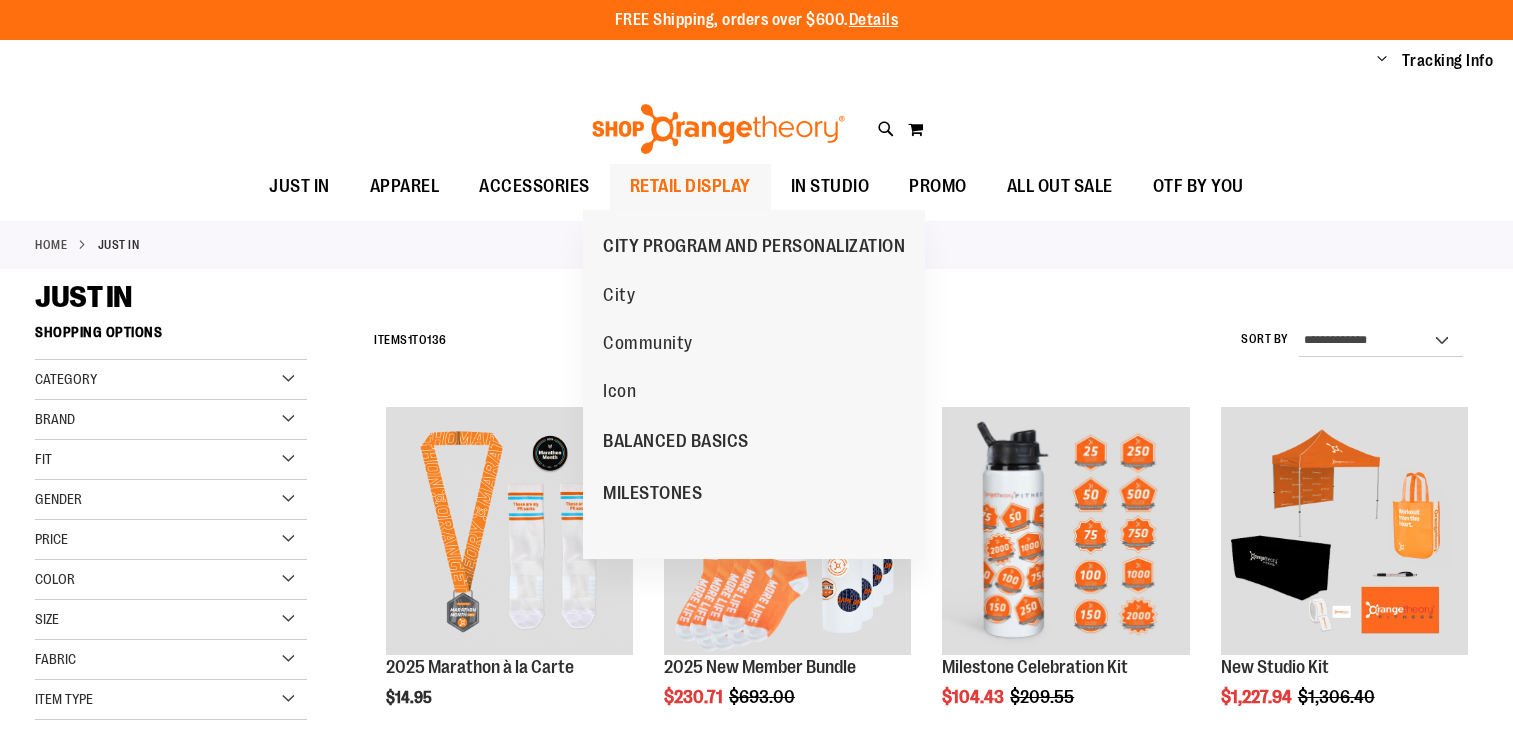 scroll, scrollTop: 0, scrollLeft: 0, axis: both 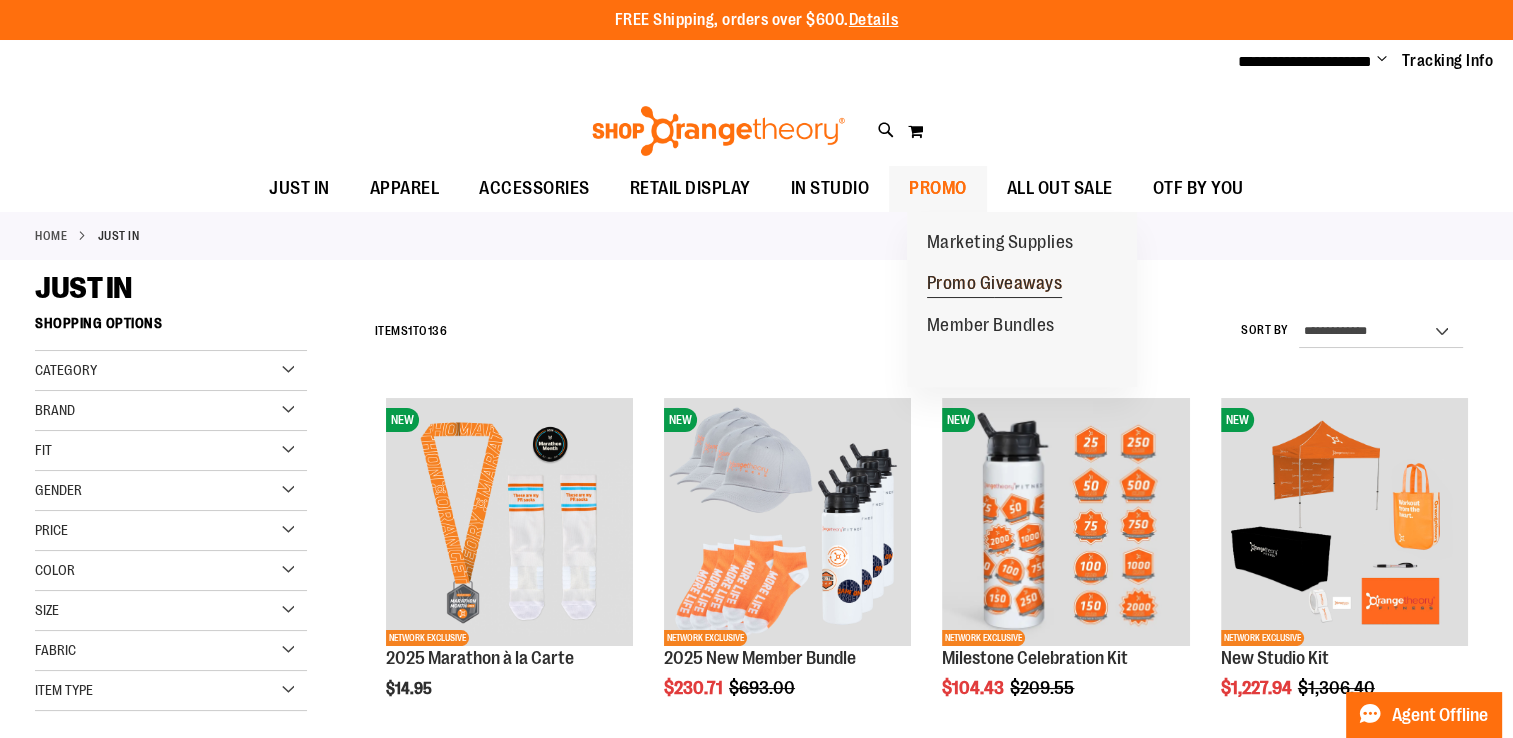 type on "**********" 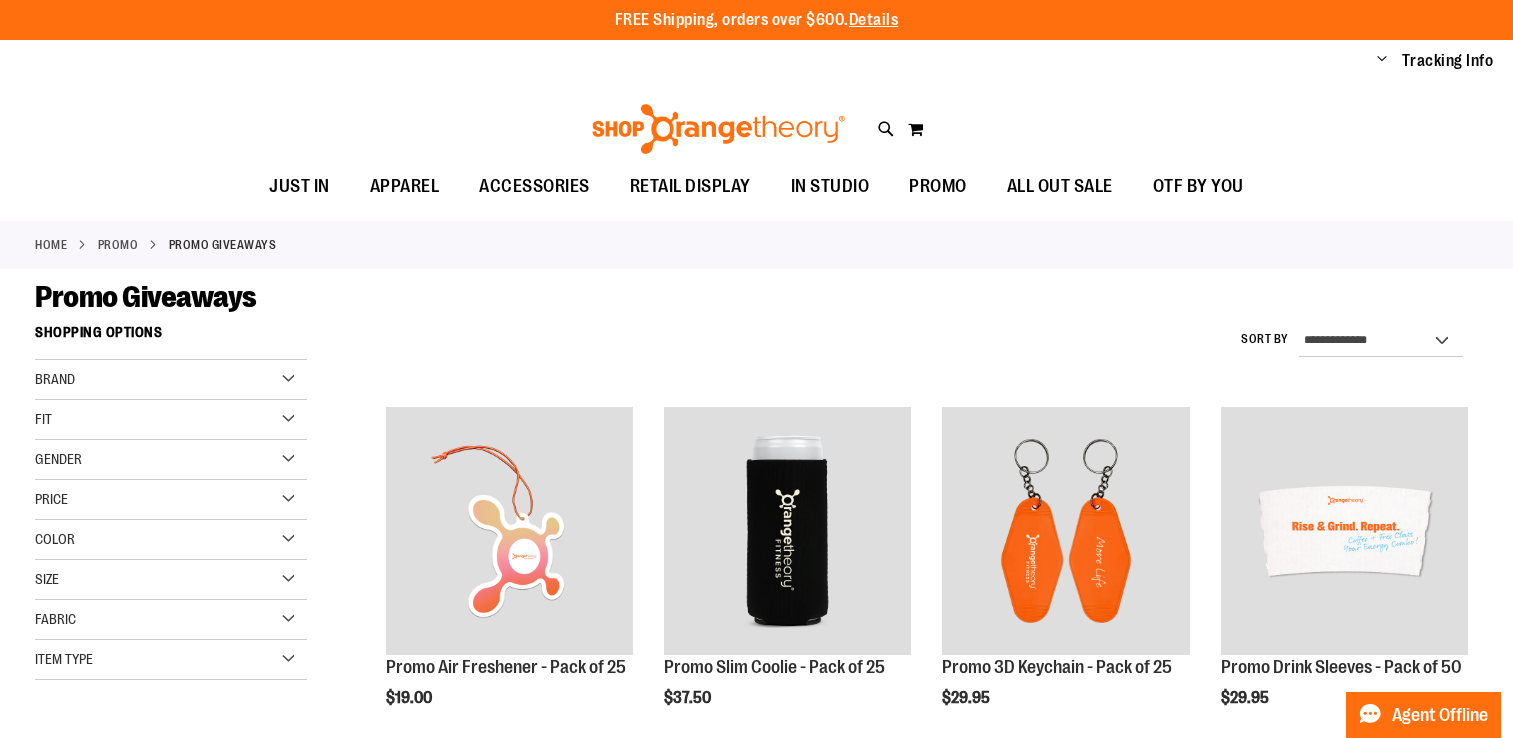 scroll, scrollTop: 0, scrollLeft: 0, axis: both 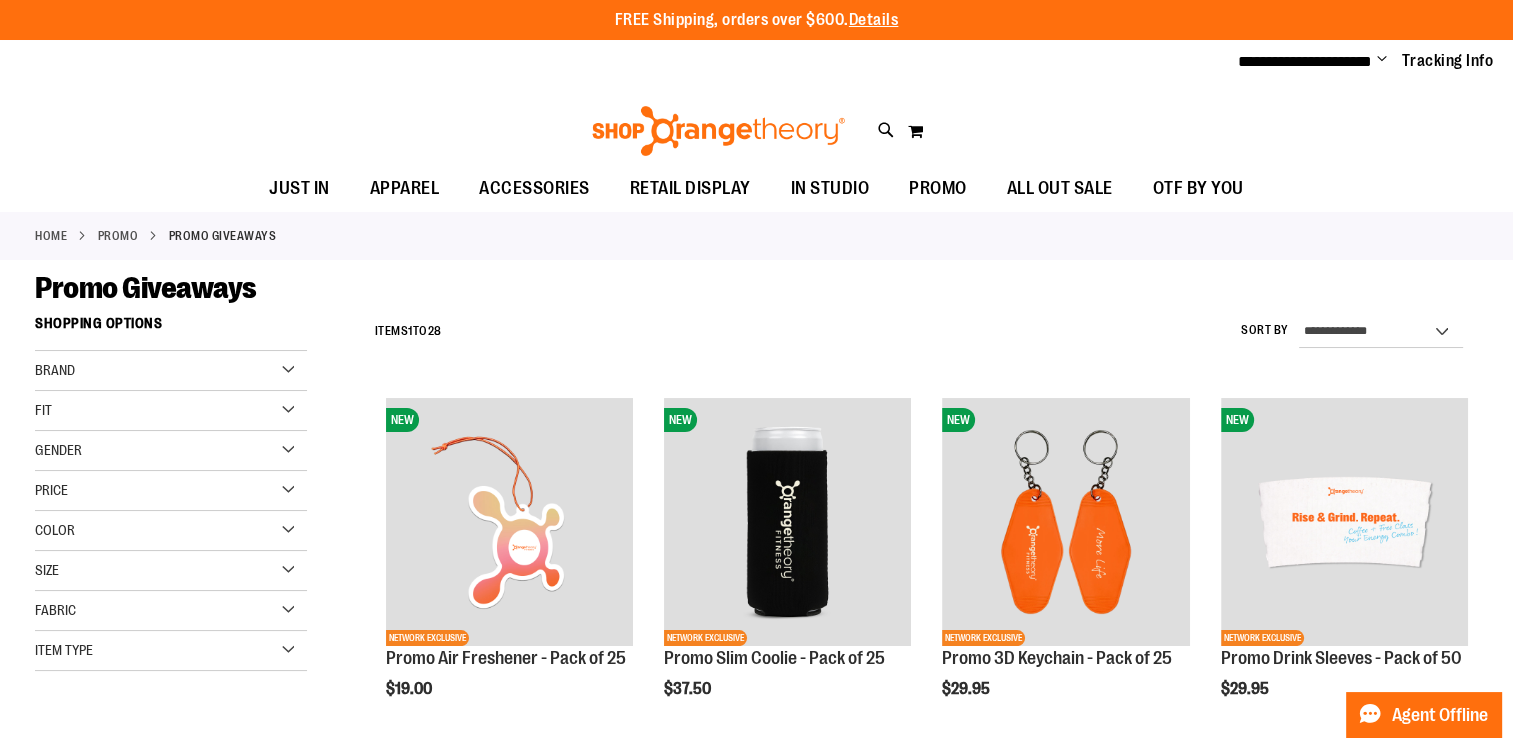 type on "**********" 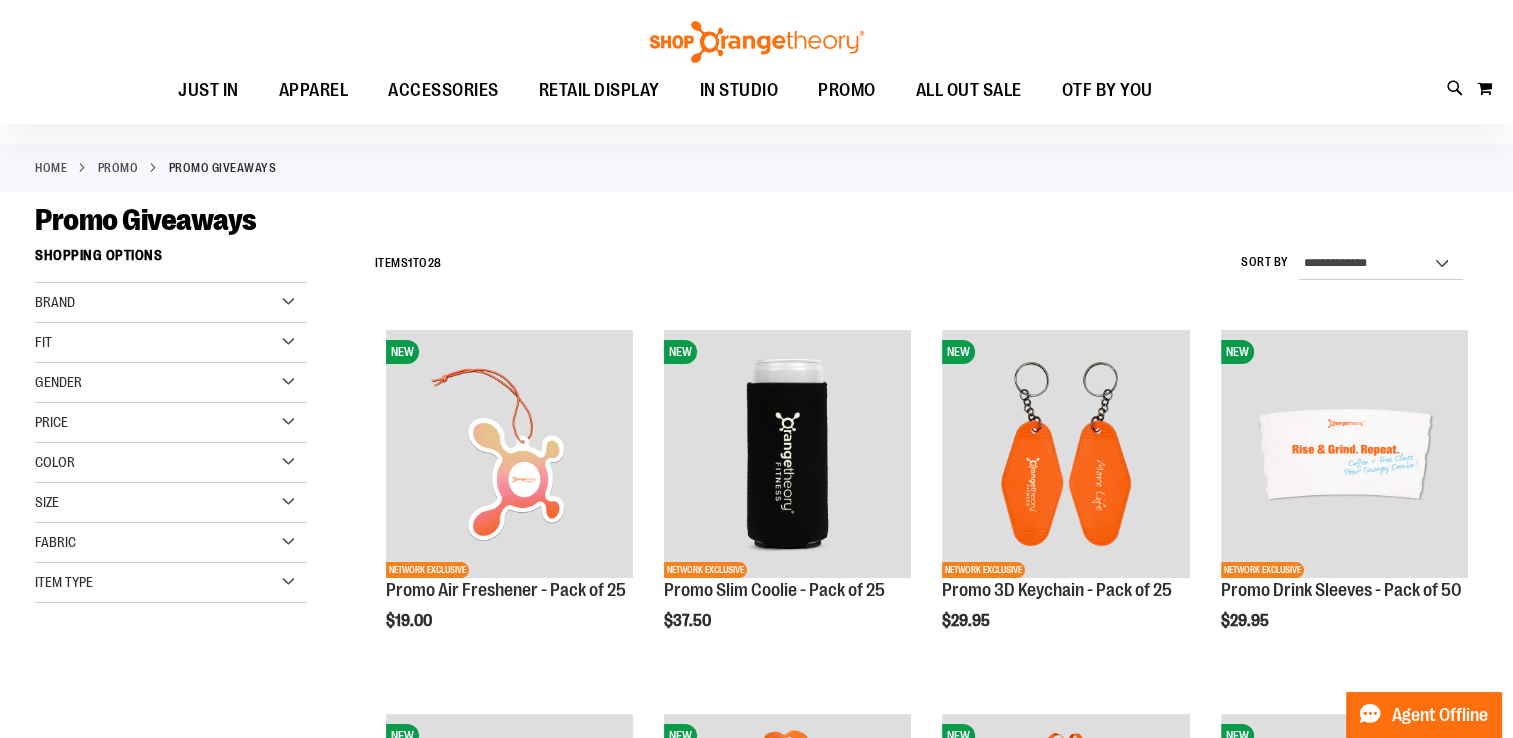 scroll, scrollTop: 112, scrollLeft: 0, axis: vertical 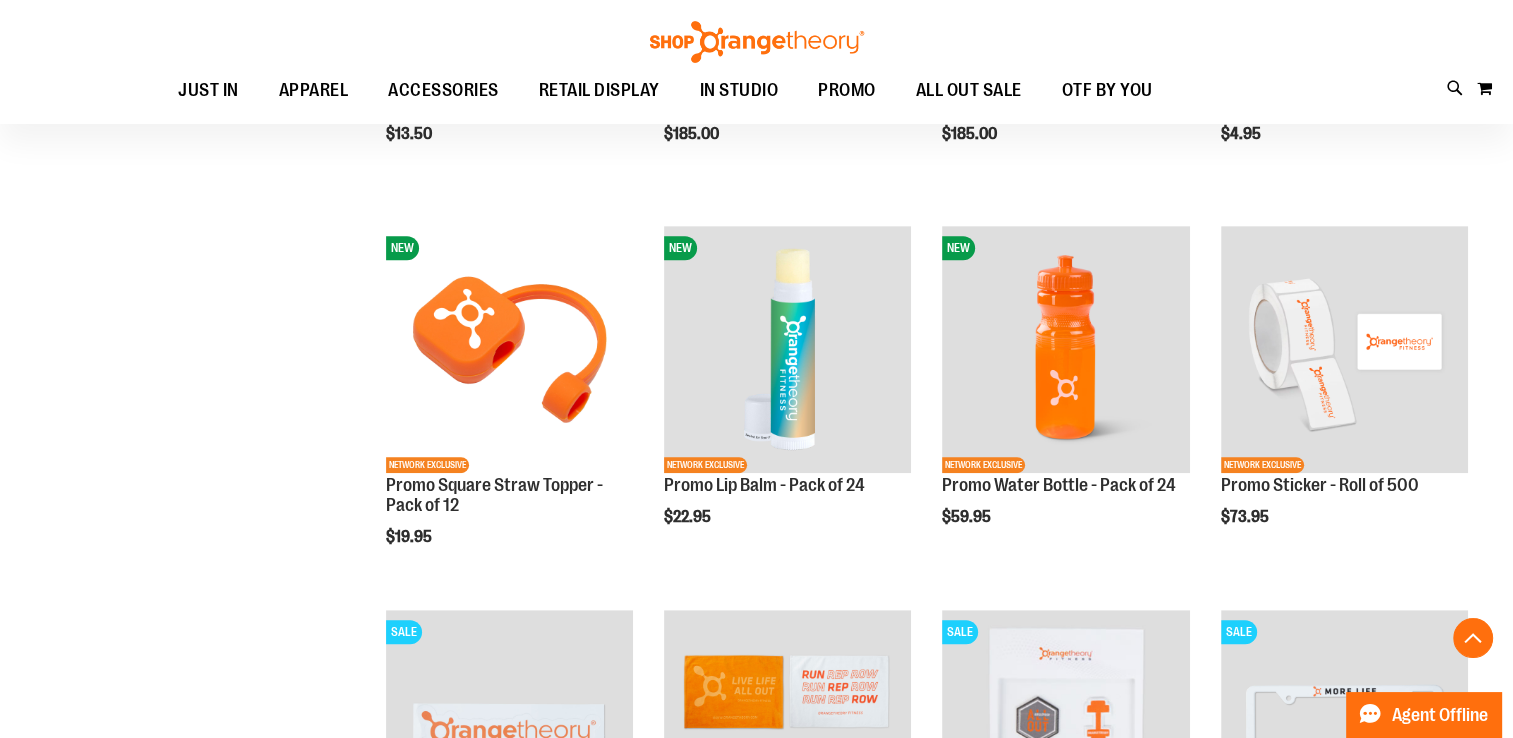 drag, startPoint x: 1507, startPoint y: 348, endPoint x: 1500, endPoint y: 402, distance: 54.451813 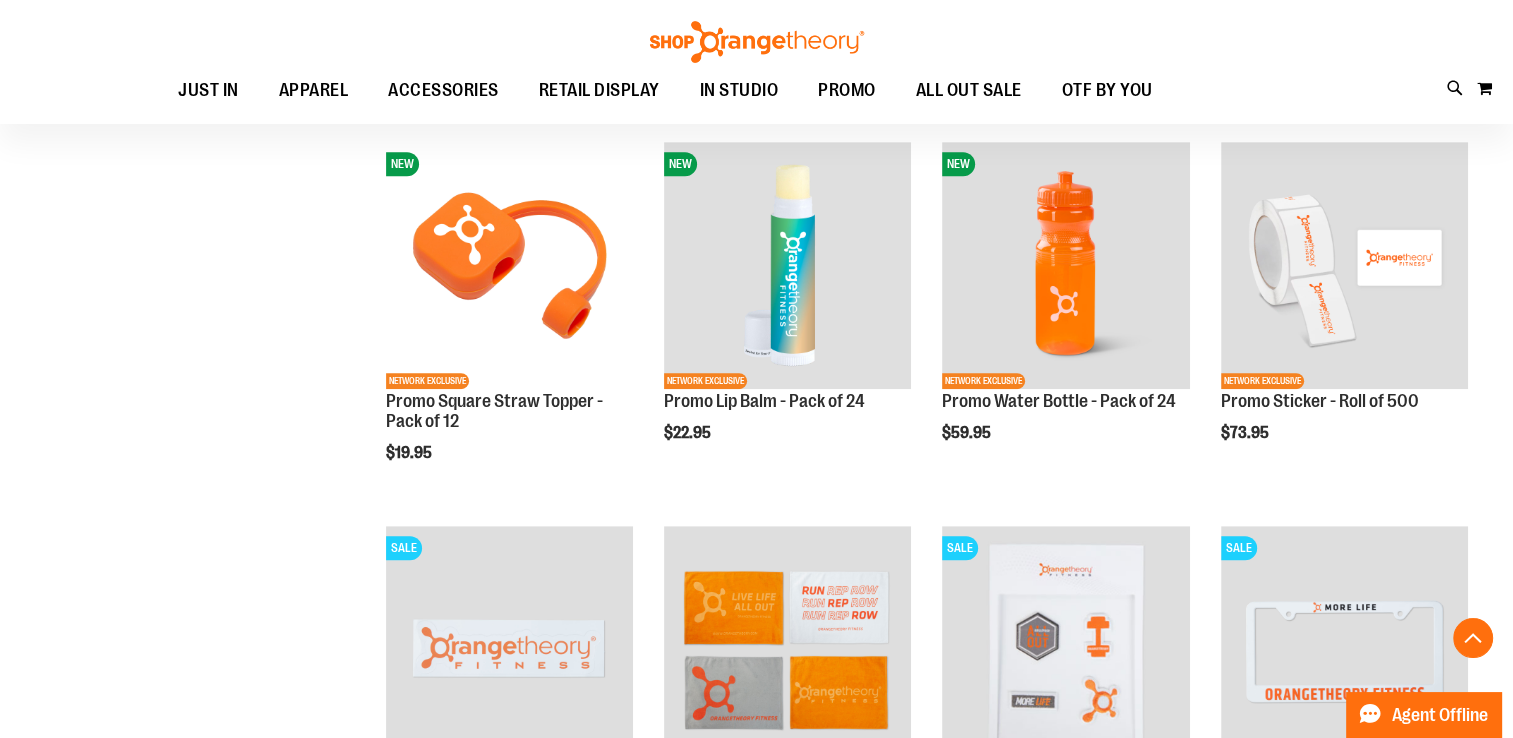 scroll, scrollTop: 1044, scrollLeft: 0, axis: vertical 